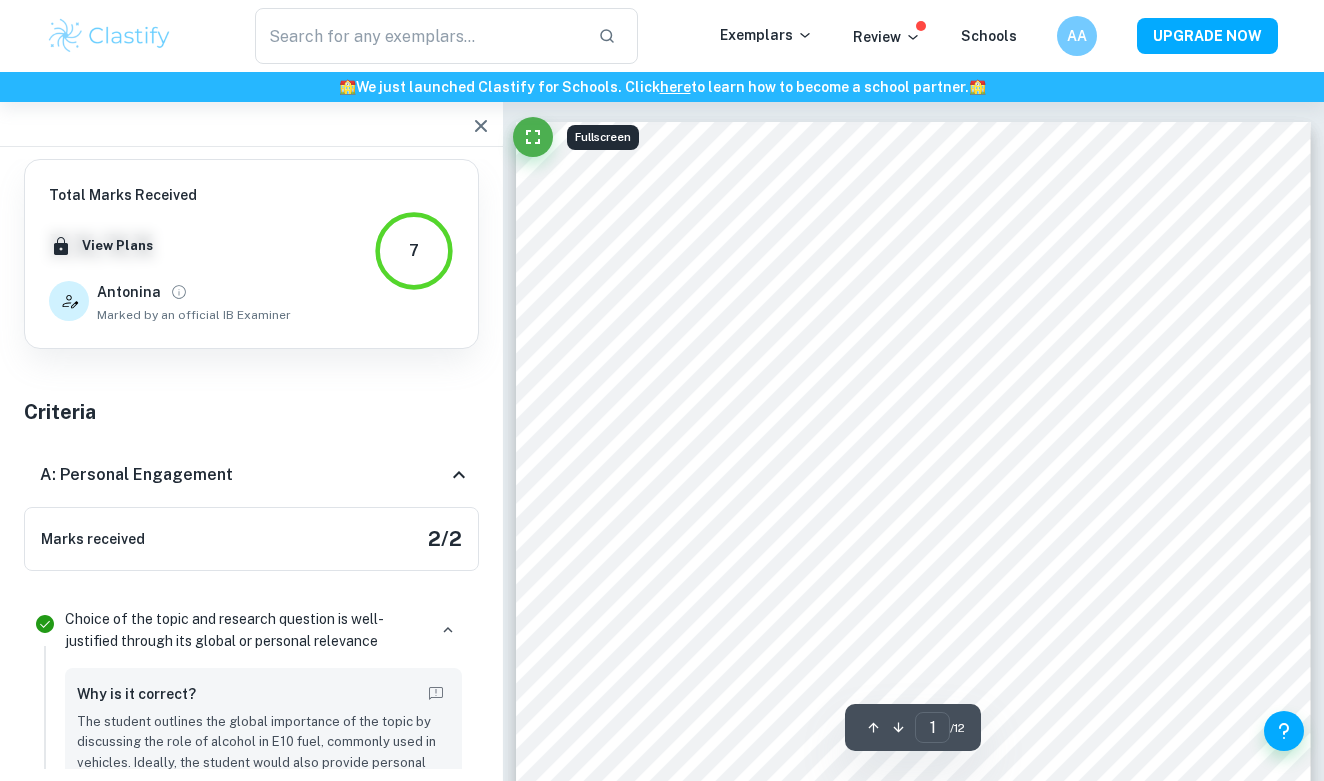 scroll, scrollTop: 0, scrollLeft: 0, axis: both 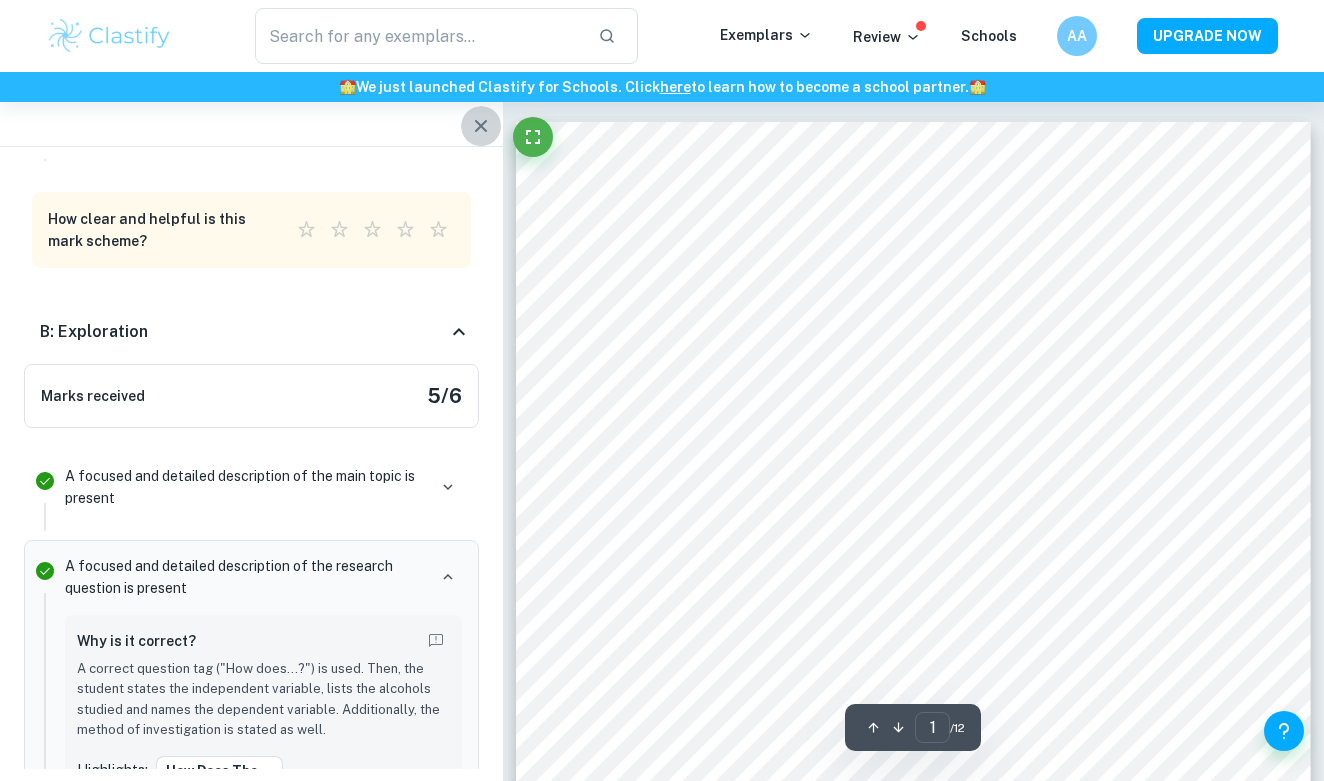 click 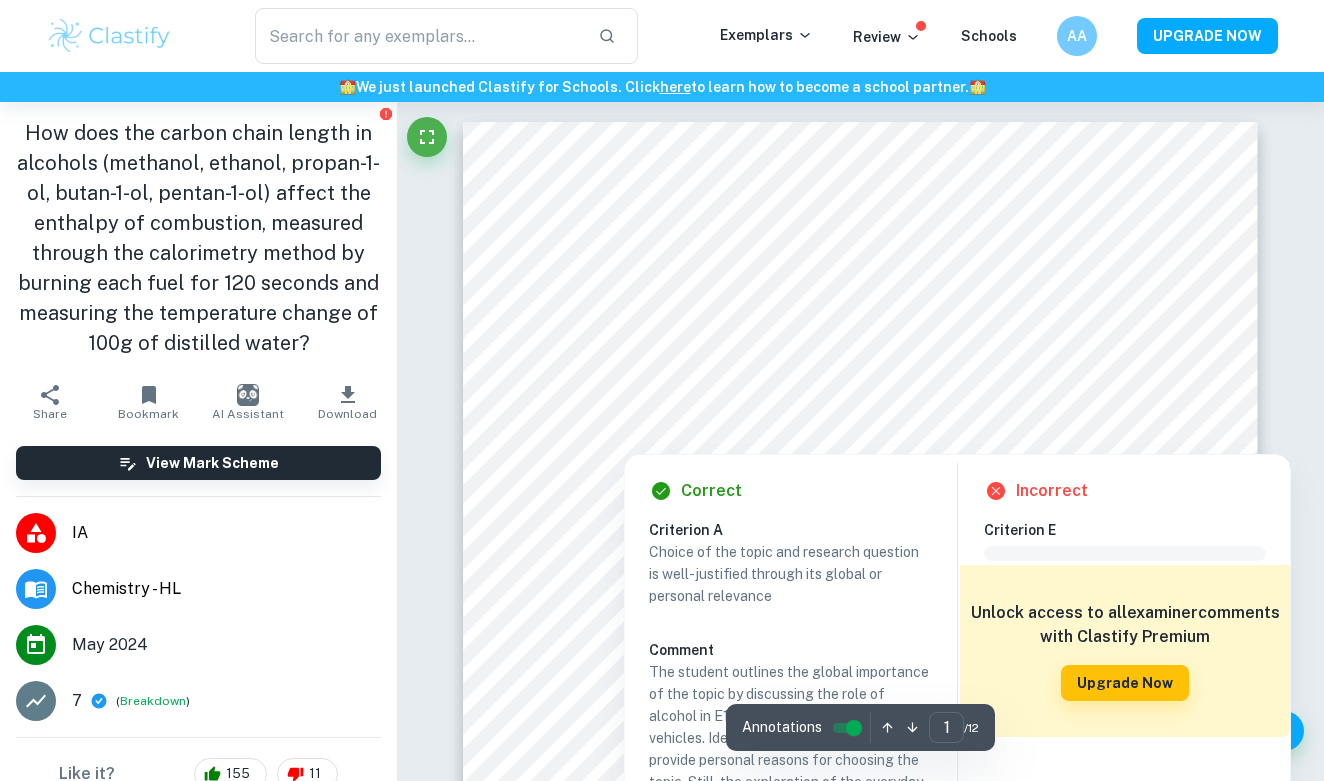 click at bounding box center [860, 373] 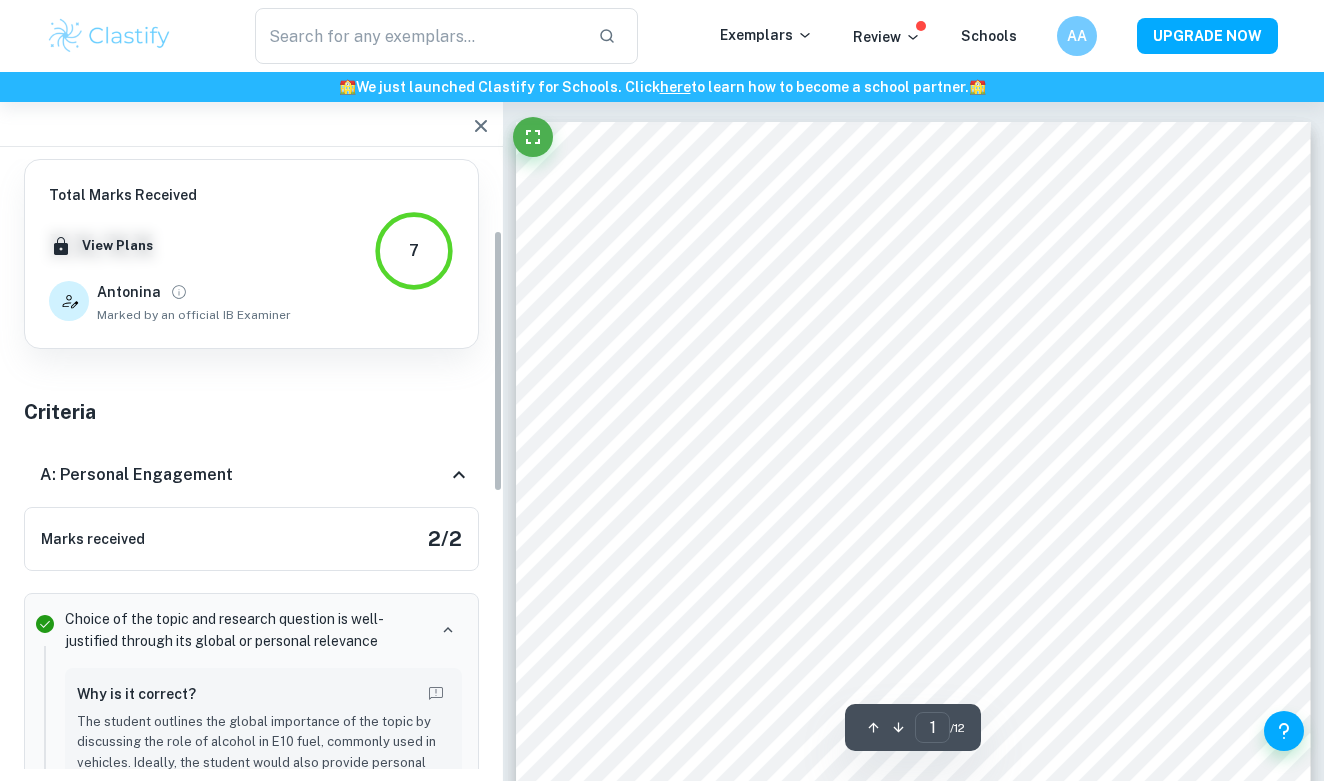 scroll, scrollTop: 166, scrollLeft: 0, axis: vertical 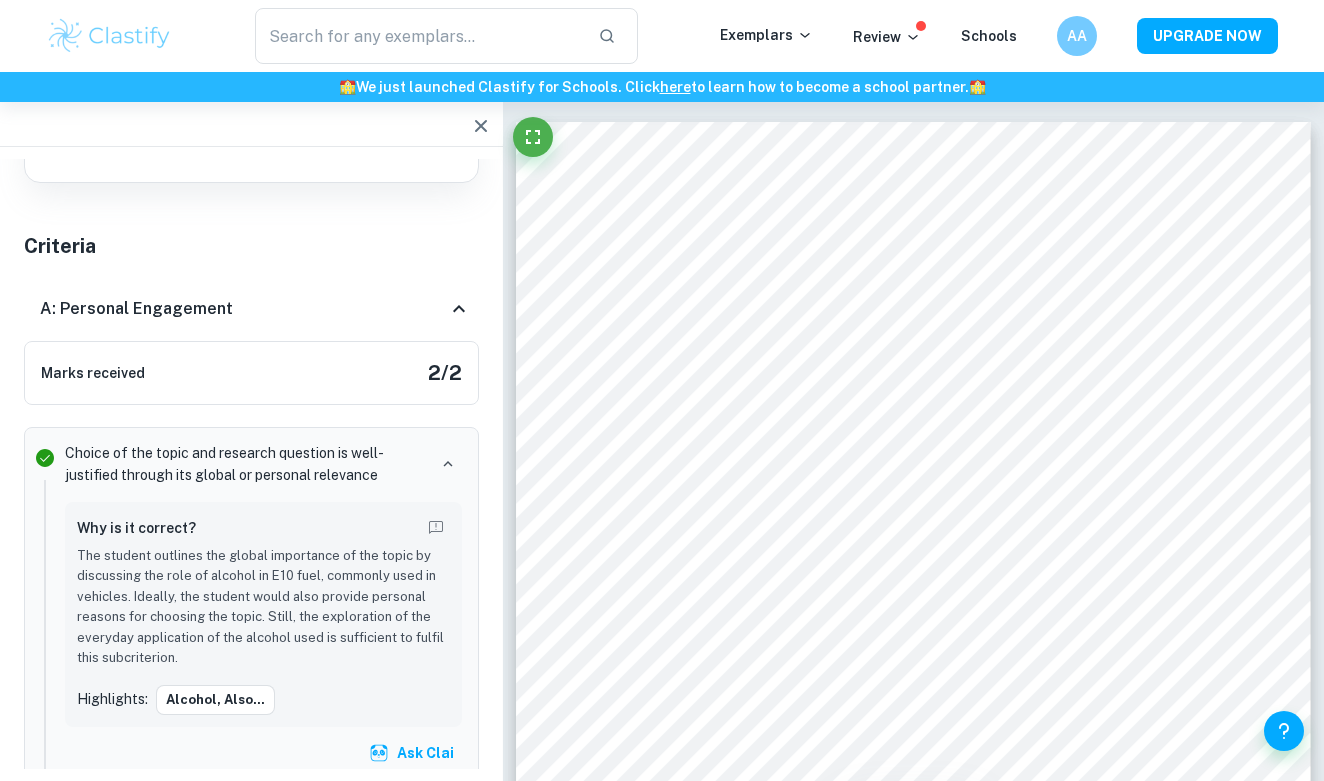 click 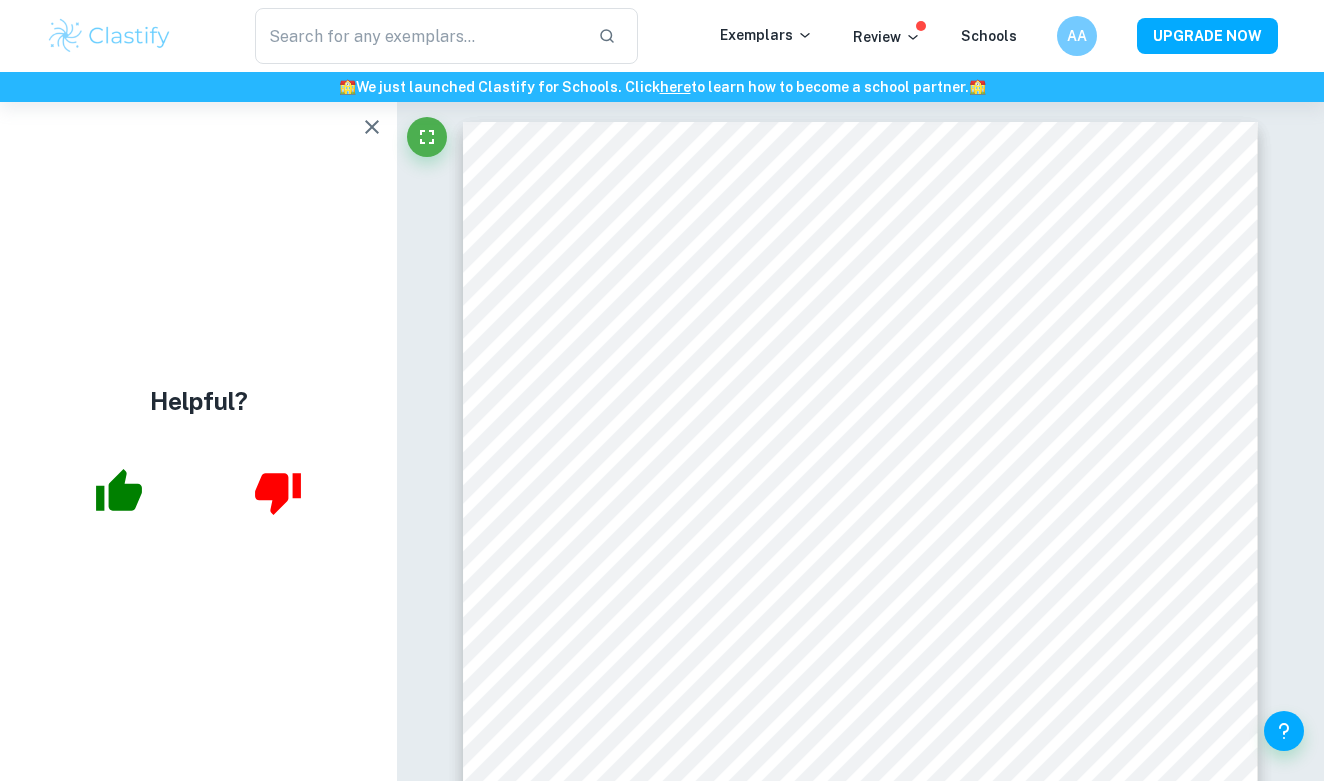 click 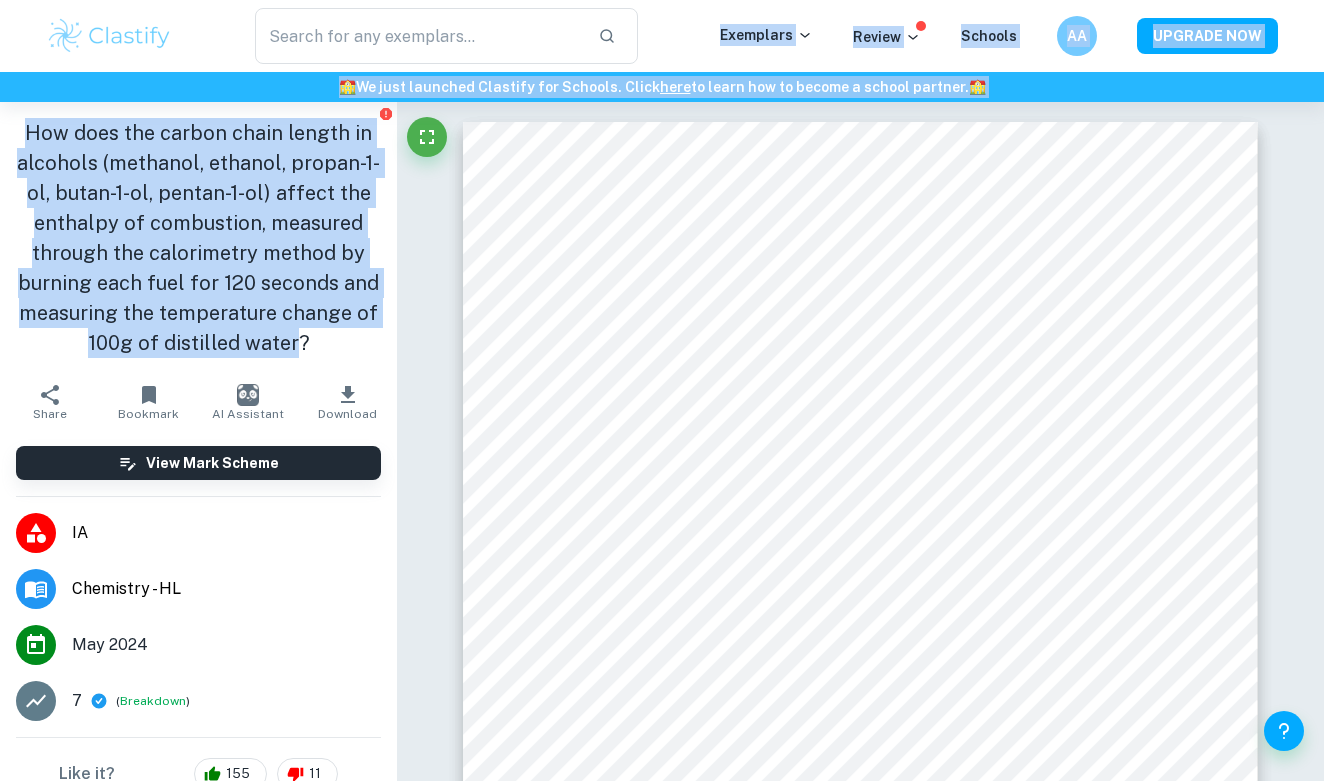 drag, startPoint x: 296, startPoint y: 351, endPoint x: 254, endPoint y: -3, distance: 356.48282 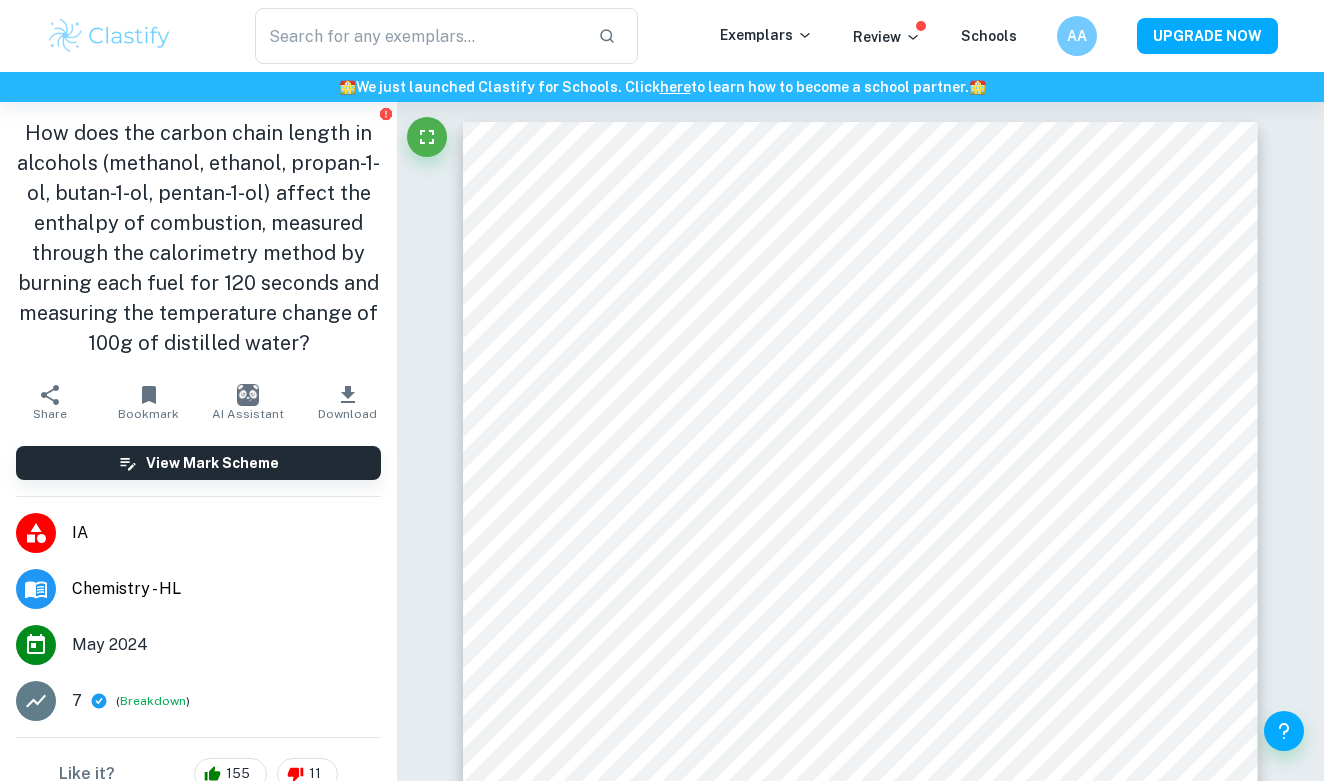 click on "How does the carbon chain length in alcohols (methanol, ethanol, propan-1-ol, butan-1-ol, pentan-1-ol) affect the enthalpy of combustion, measured through the calorimetry method by burning each fuel for 120 seconds and measuring the temperature change of 100g of distilled water?" at bounding box center (198, 238) 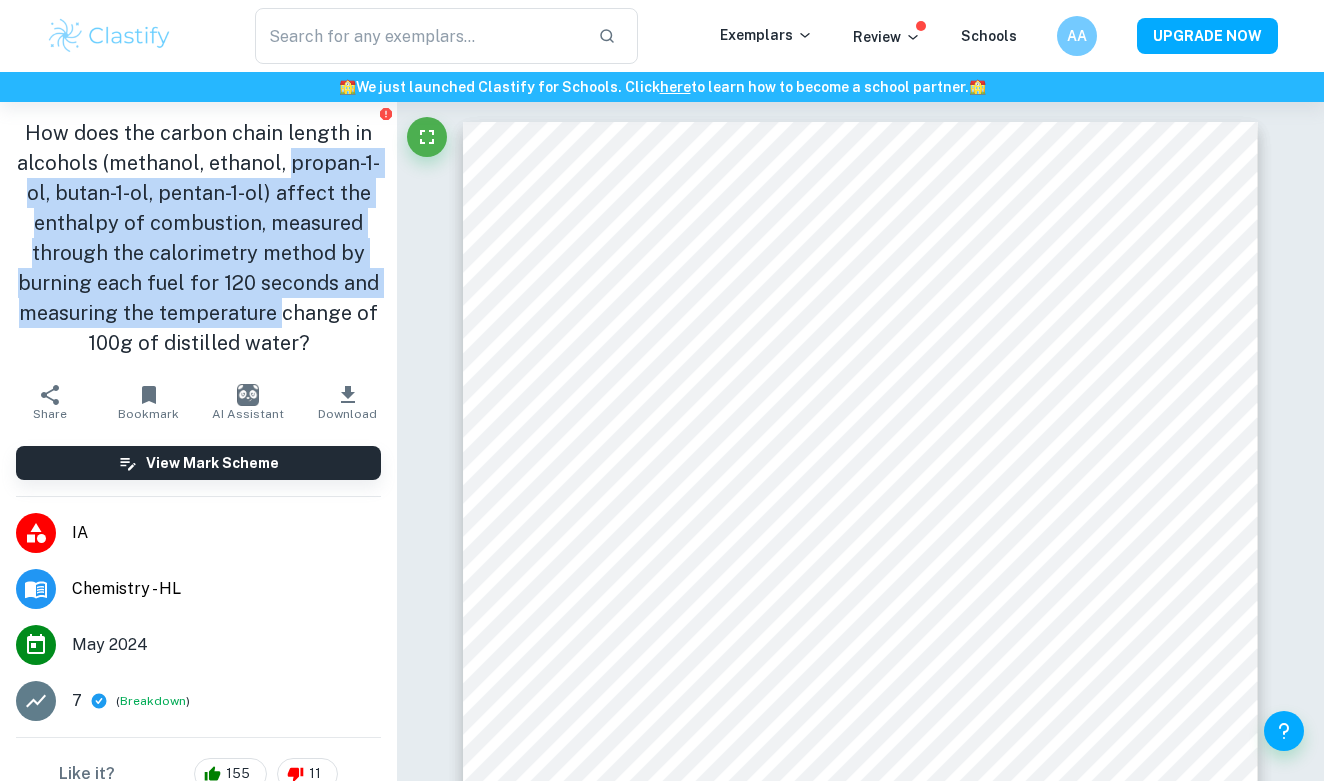 drag, startPoint x: 272, startPoint y: 302, endPoint x: 325, endPoint y: 159, distance: 152.50574 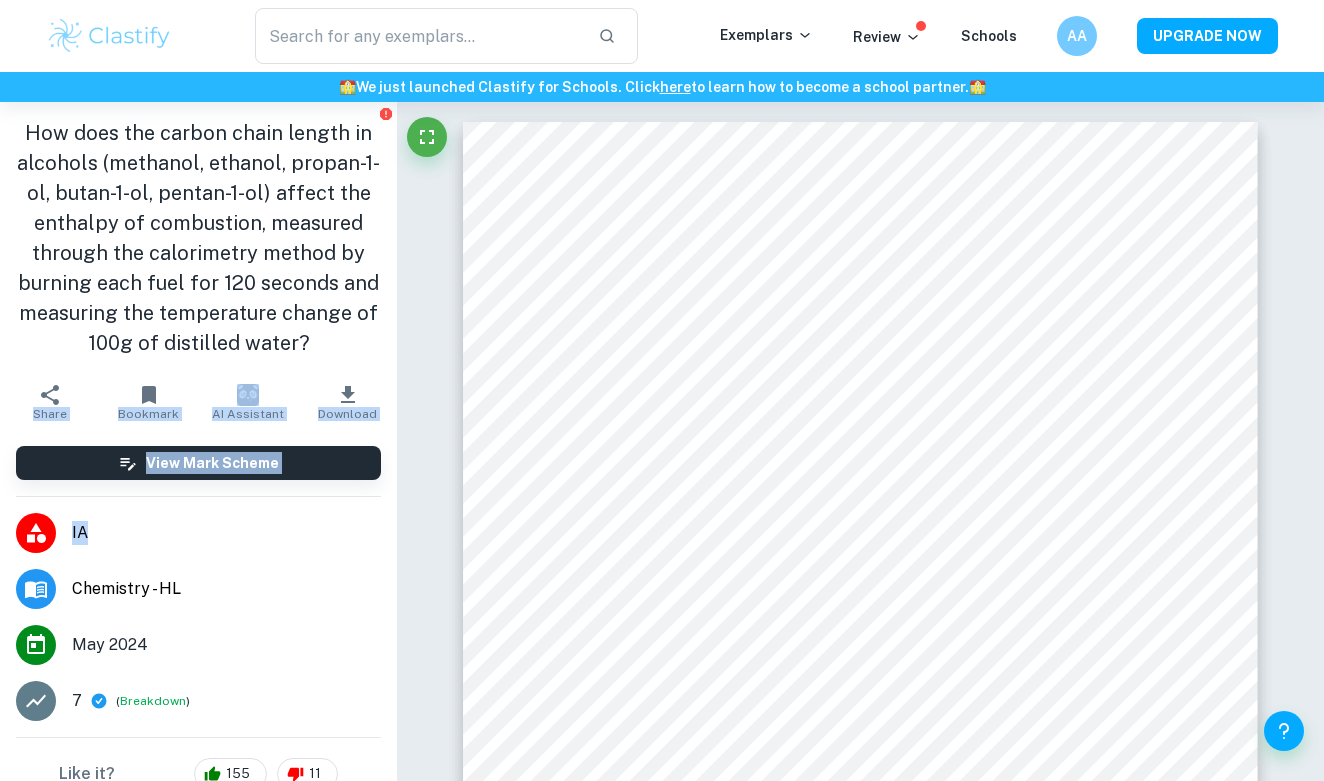 drag, startPoint x: 303, startPoint y: 340, endPoint x: 326, endPoint y: 522, distance: 183.44754 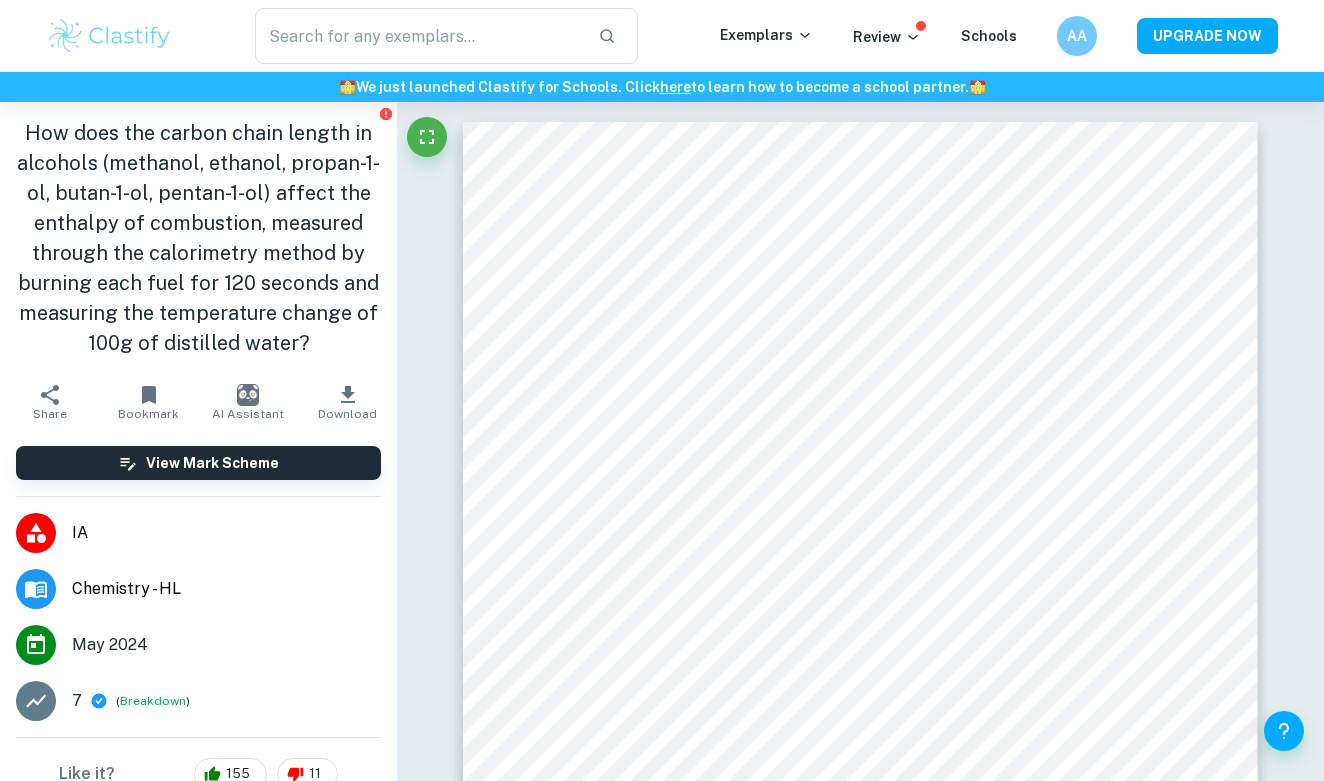 click on "Correct Criterion B A focused and detailed description of the research question is present Comment A correct question tag ("How does...?") is used. Then, the student states the independent variable, lists the alcohols studied and names the dependent variable. Additionally, the method of investigation is stated as well. Written by Antonina Ask Clai" at bounding box center (860, 6345) 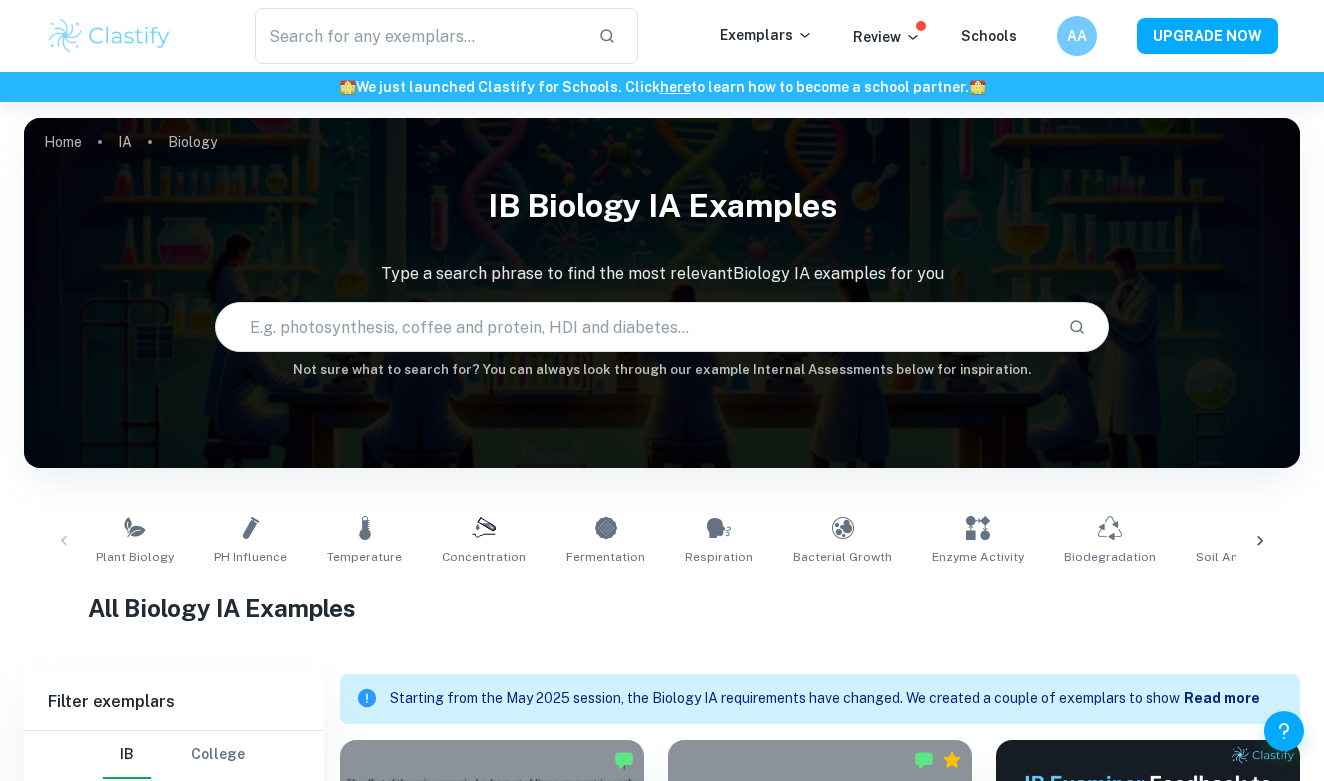 scroll, scrollTop: 63, scrollLeft: 0, axis: vertical 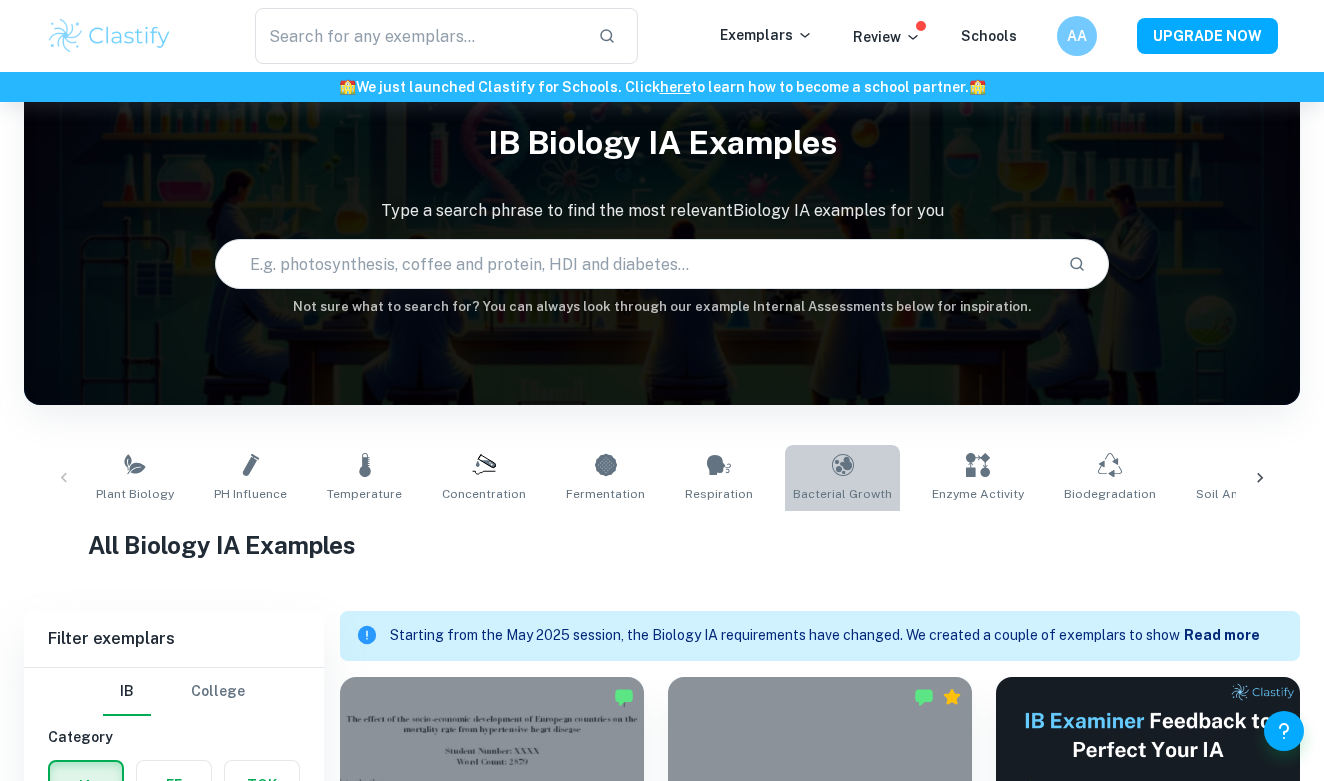 click on "Bacterial Growth" at bounding box center (842, 494) 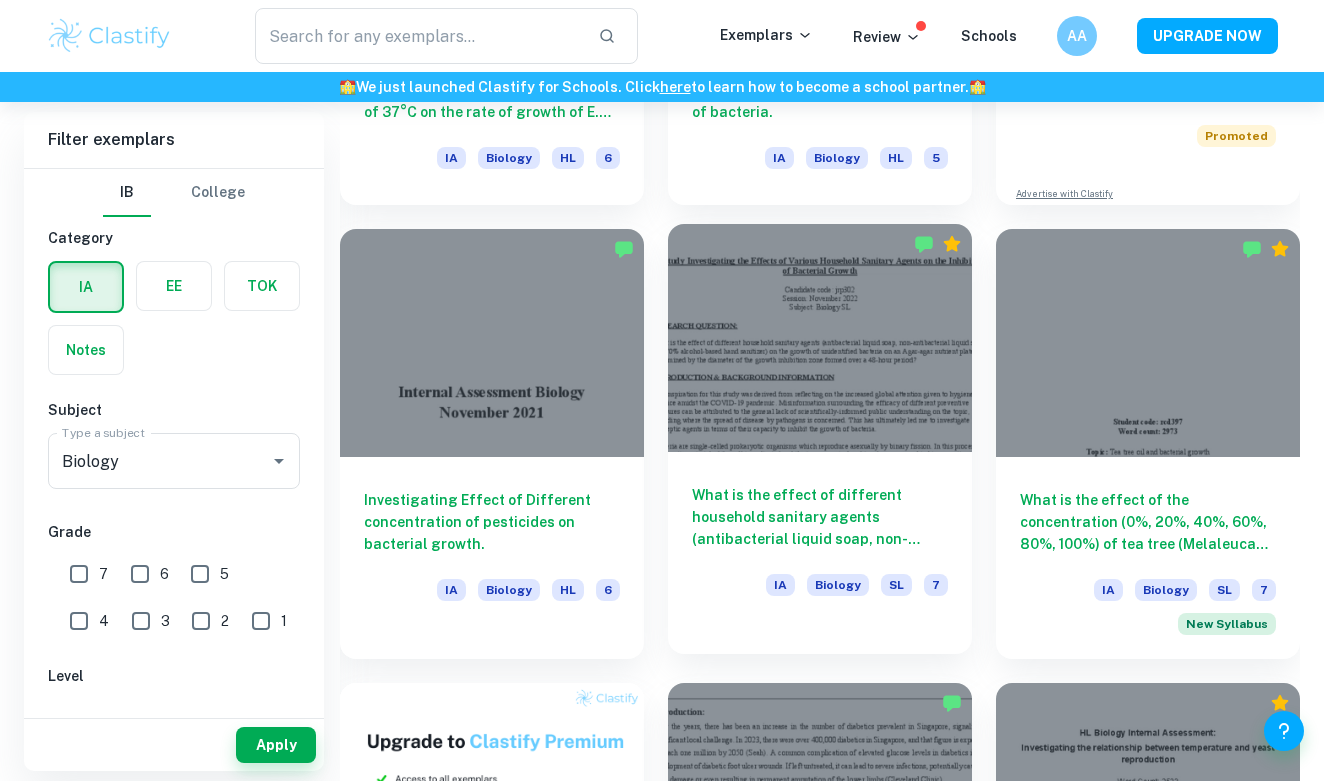 scroll, scrollTop: 952, scrollLeft: 0, axis: vertical 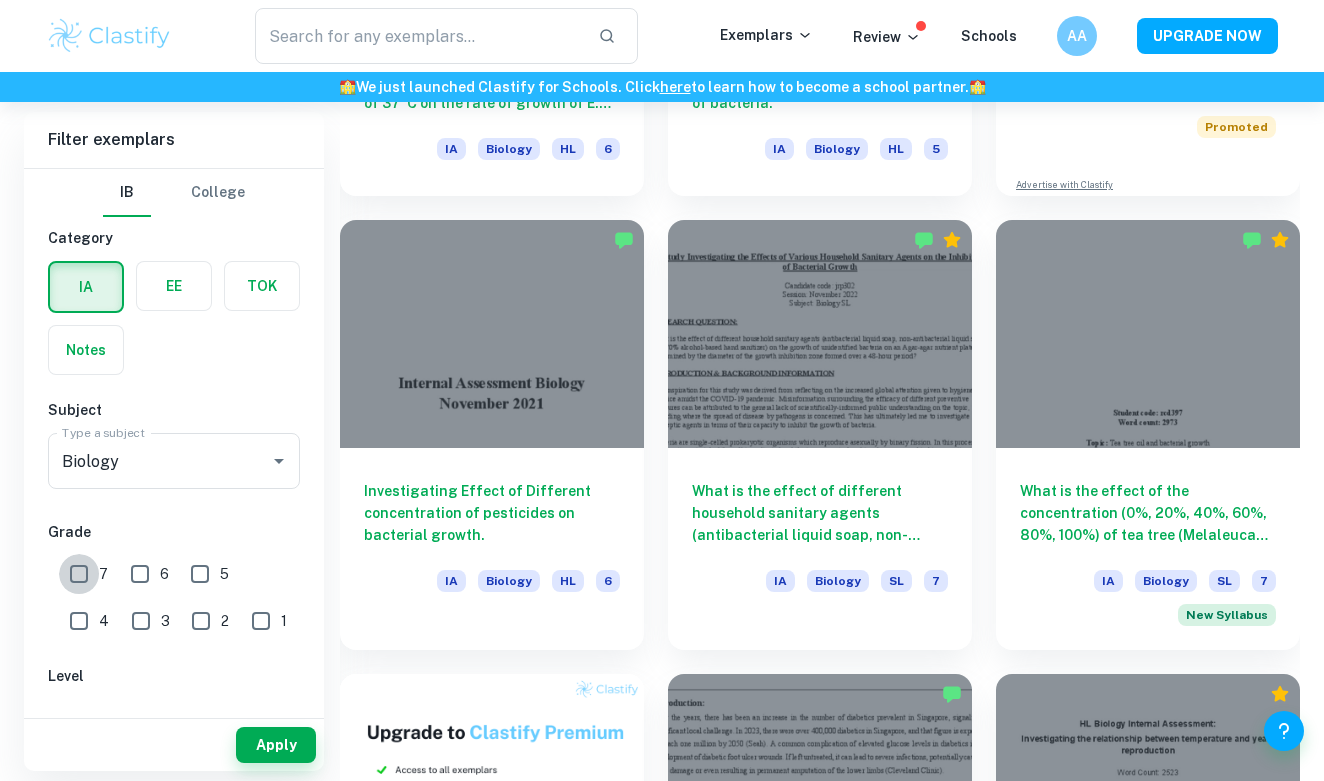 click on "7" at bounding box center [79, 574] 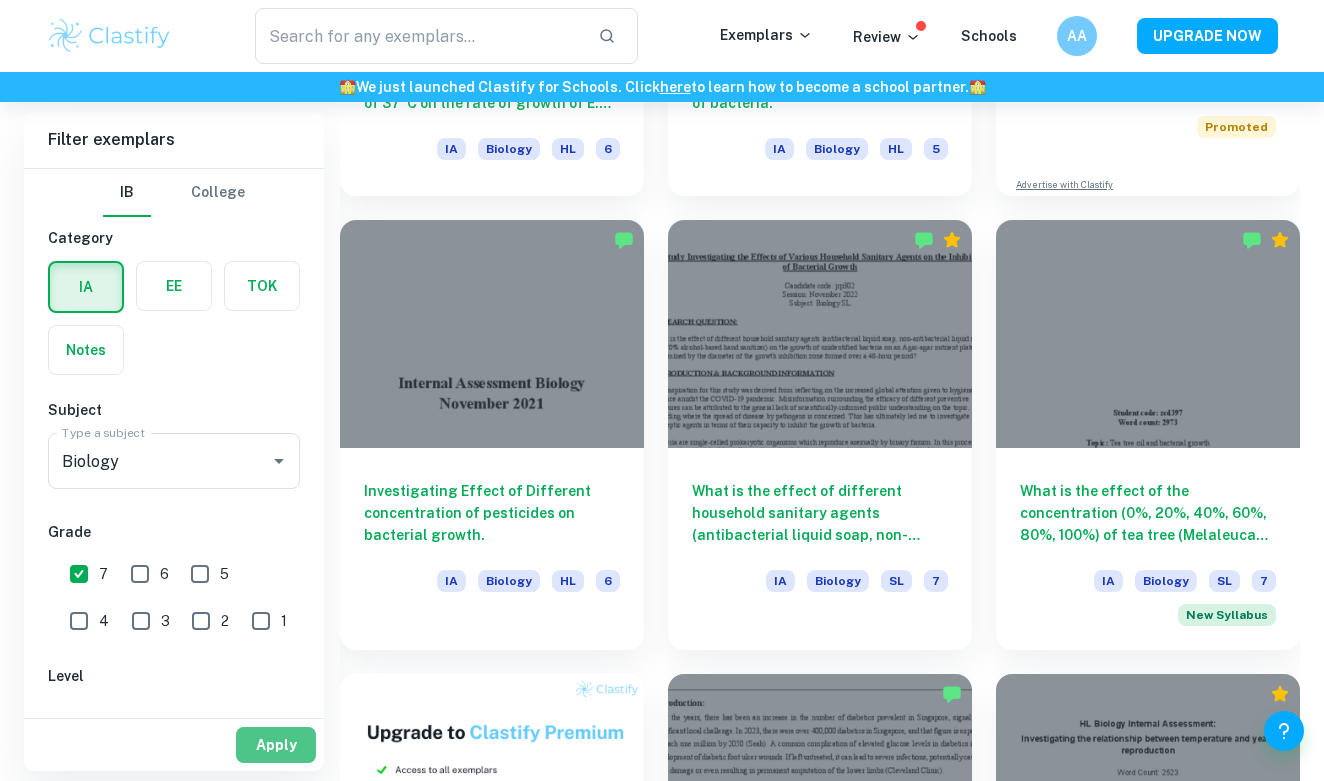 click on "Apply" at bounding box center [276, 745] 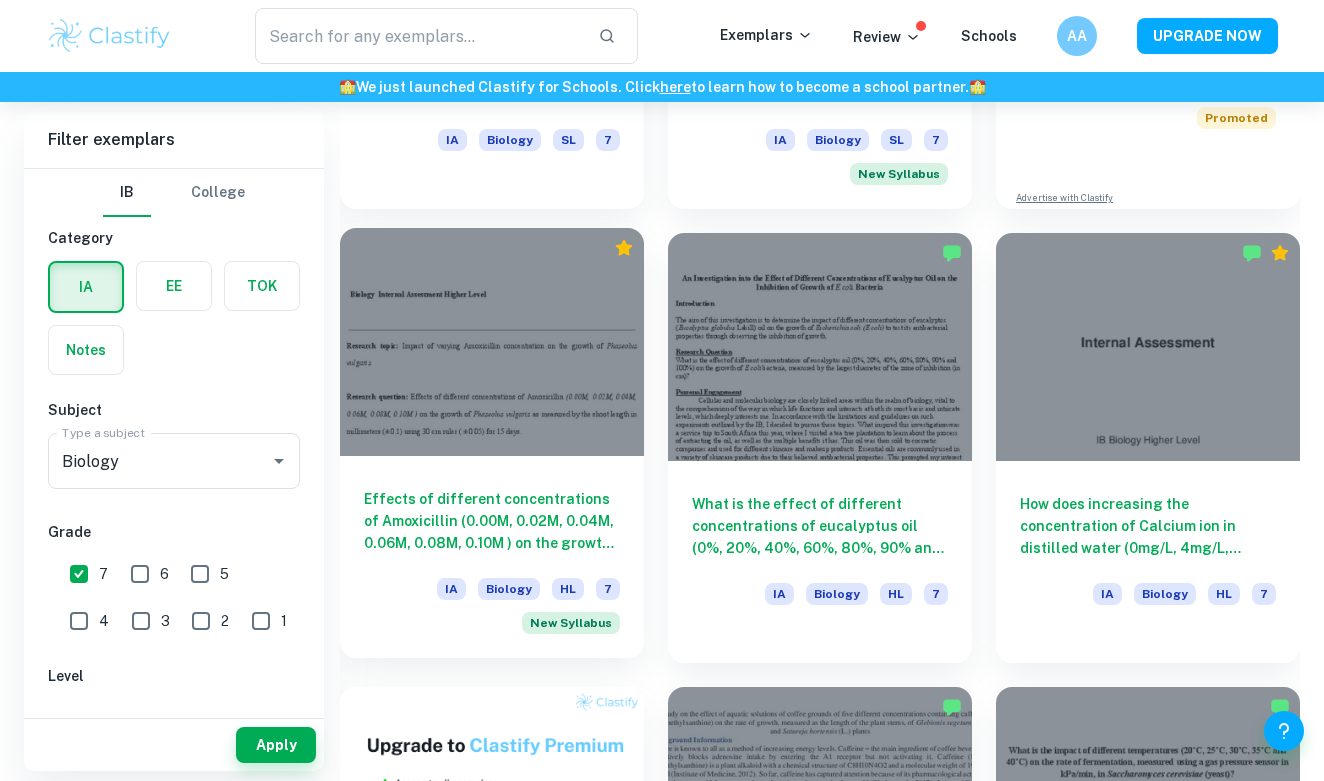 scroll, scrollTop: 990, scrollLeft: 0, axis: vertical 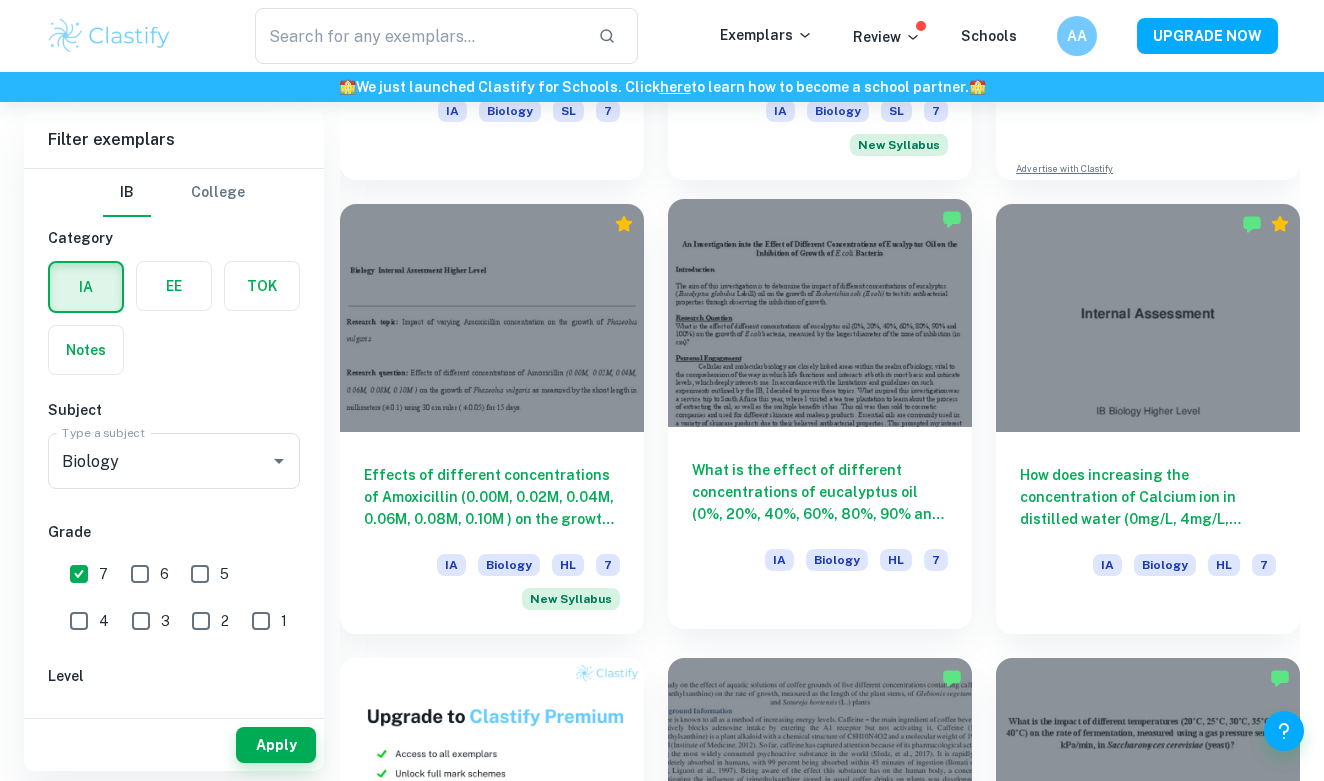 click at bounding box center [820, 313] 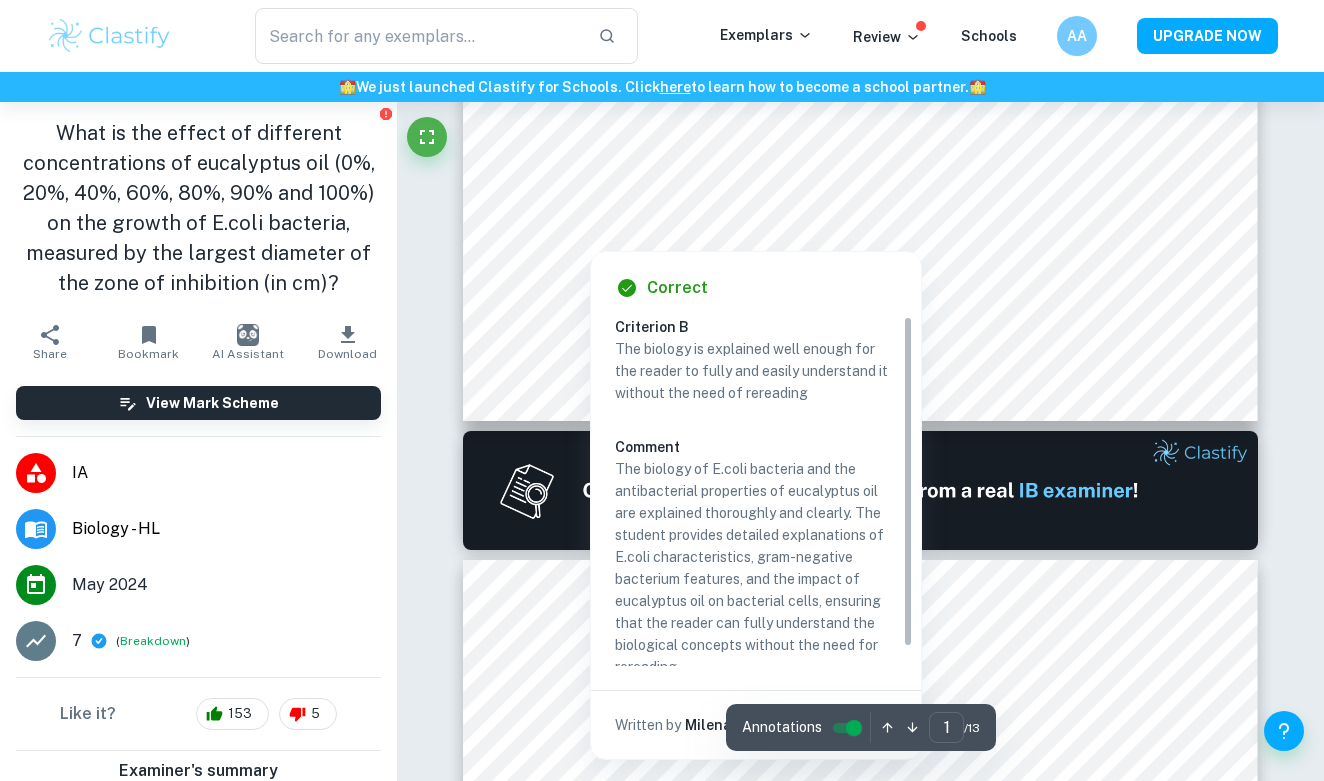 scroll, scrollTop: 993, scrollLeft: 0, axis: vertical 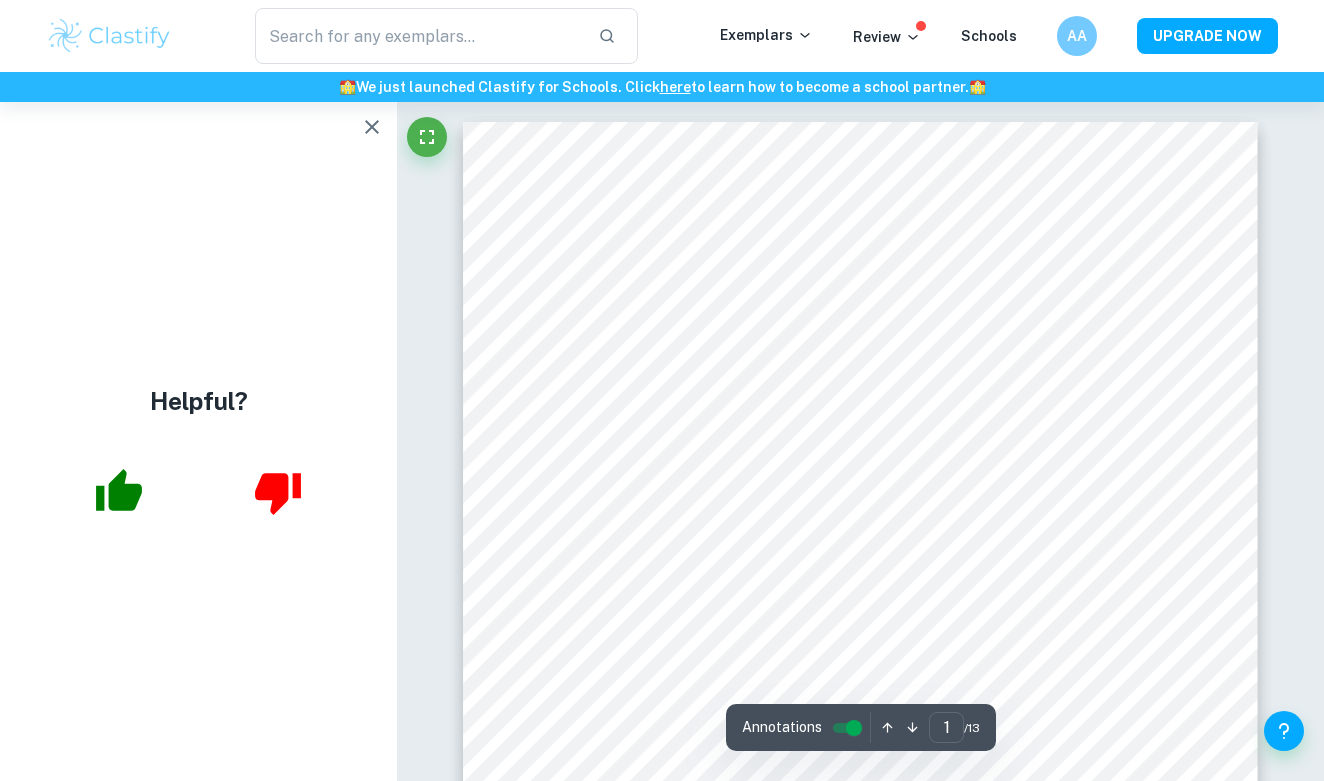 click 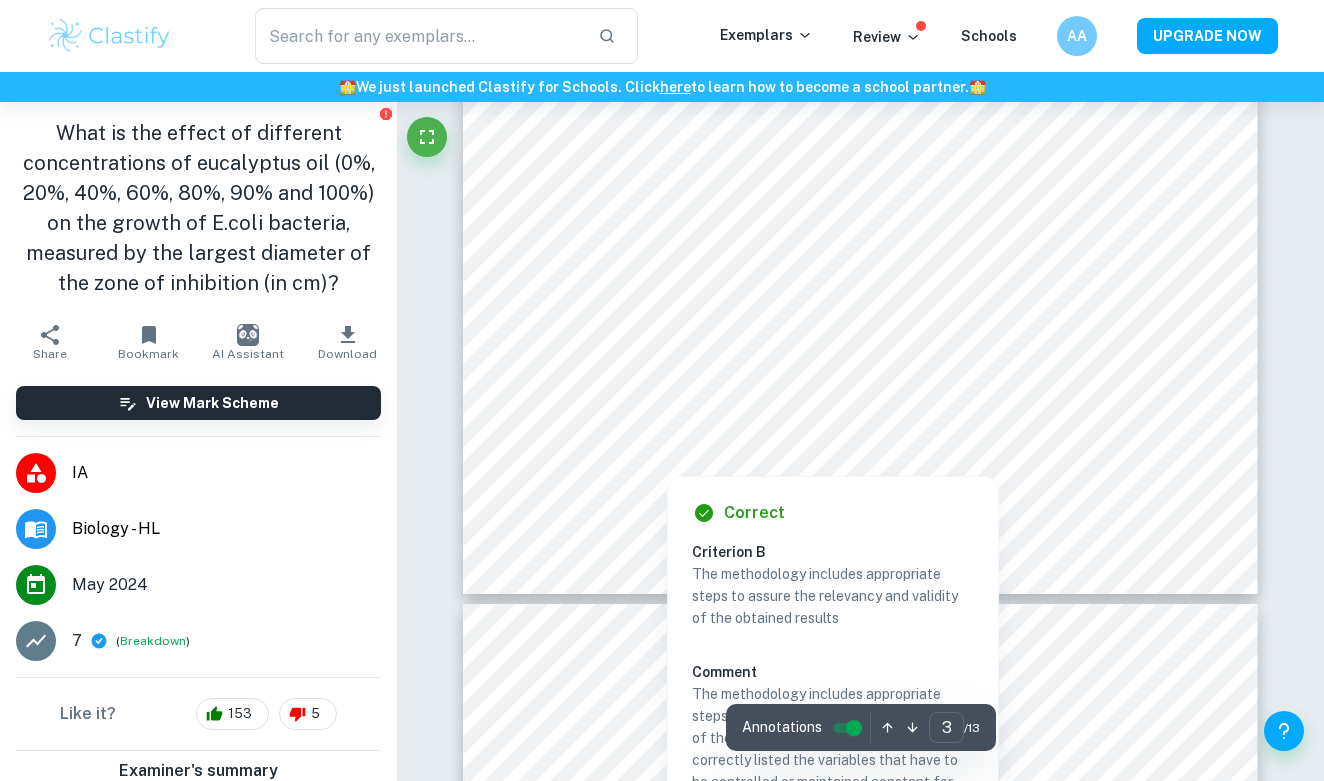 scroll, scrollTop: 3389, scrollLeft: 0, axis: vertical 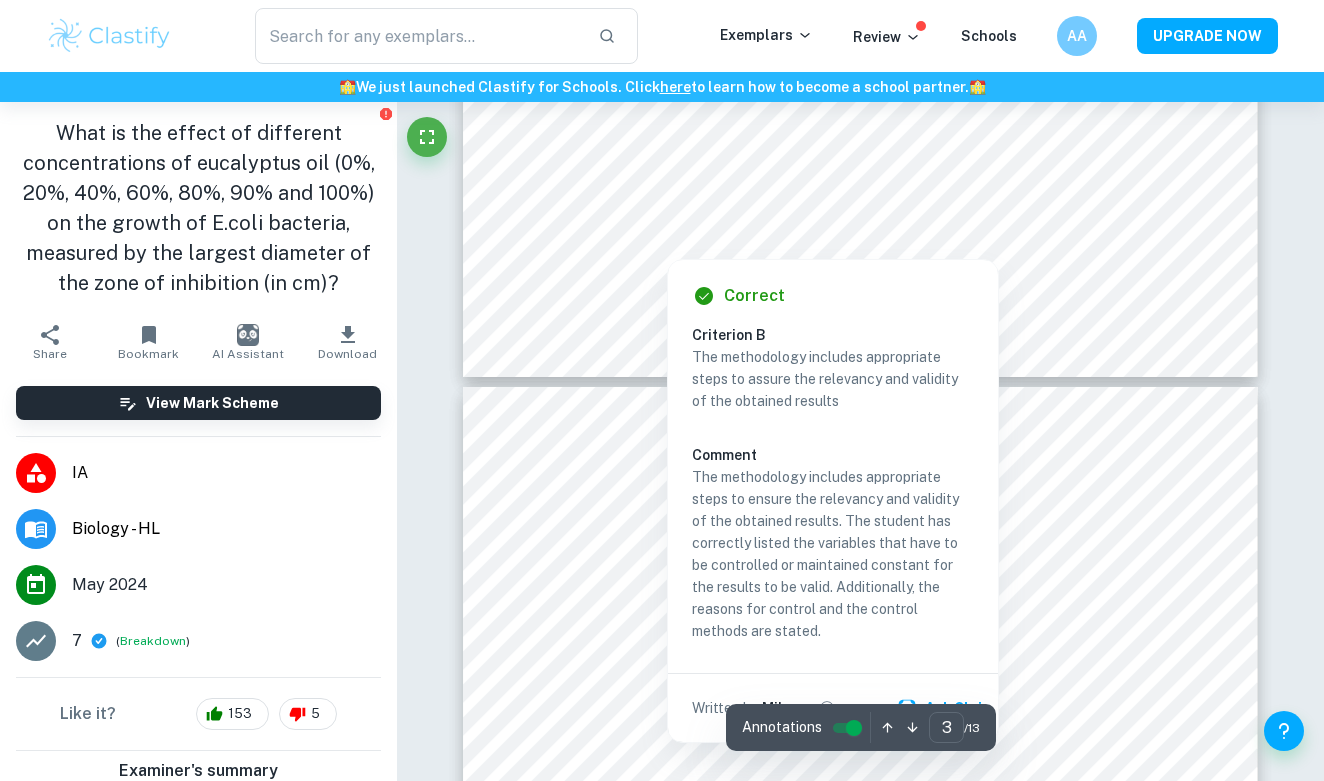 type on "4" 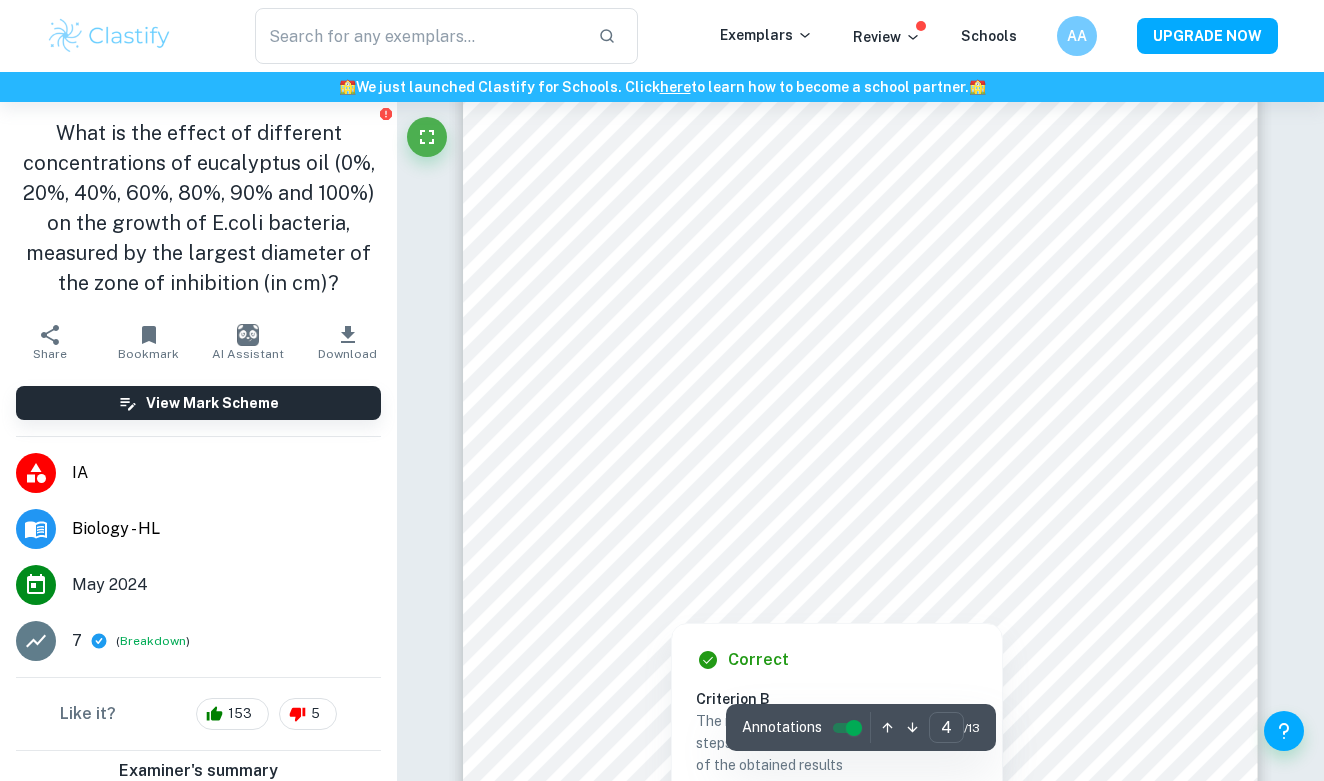 scroll, scrollTop: 3955, scrollLeft: 0, axis: vertical 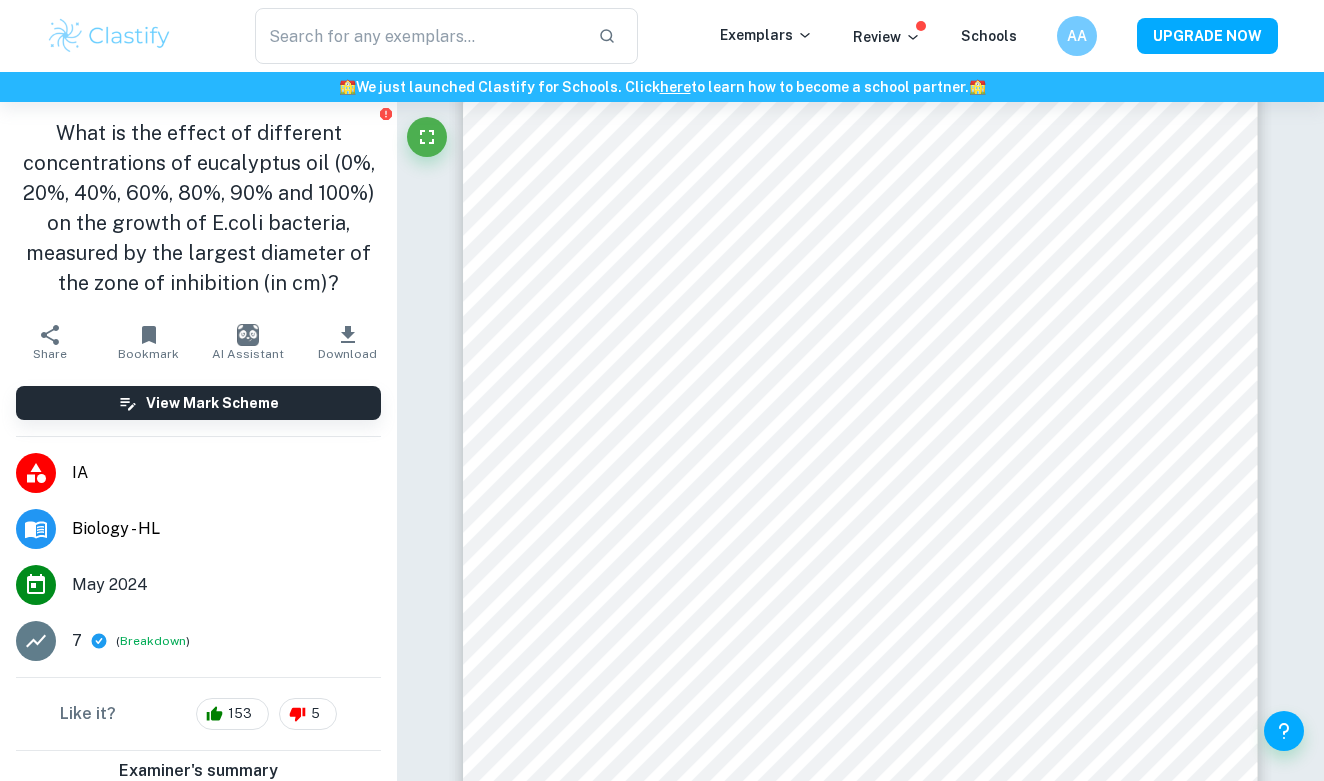 click on "​ Exemplars Review Schools AA UPGRADE NOW" at bounding box center (662, 36) 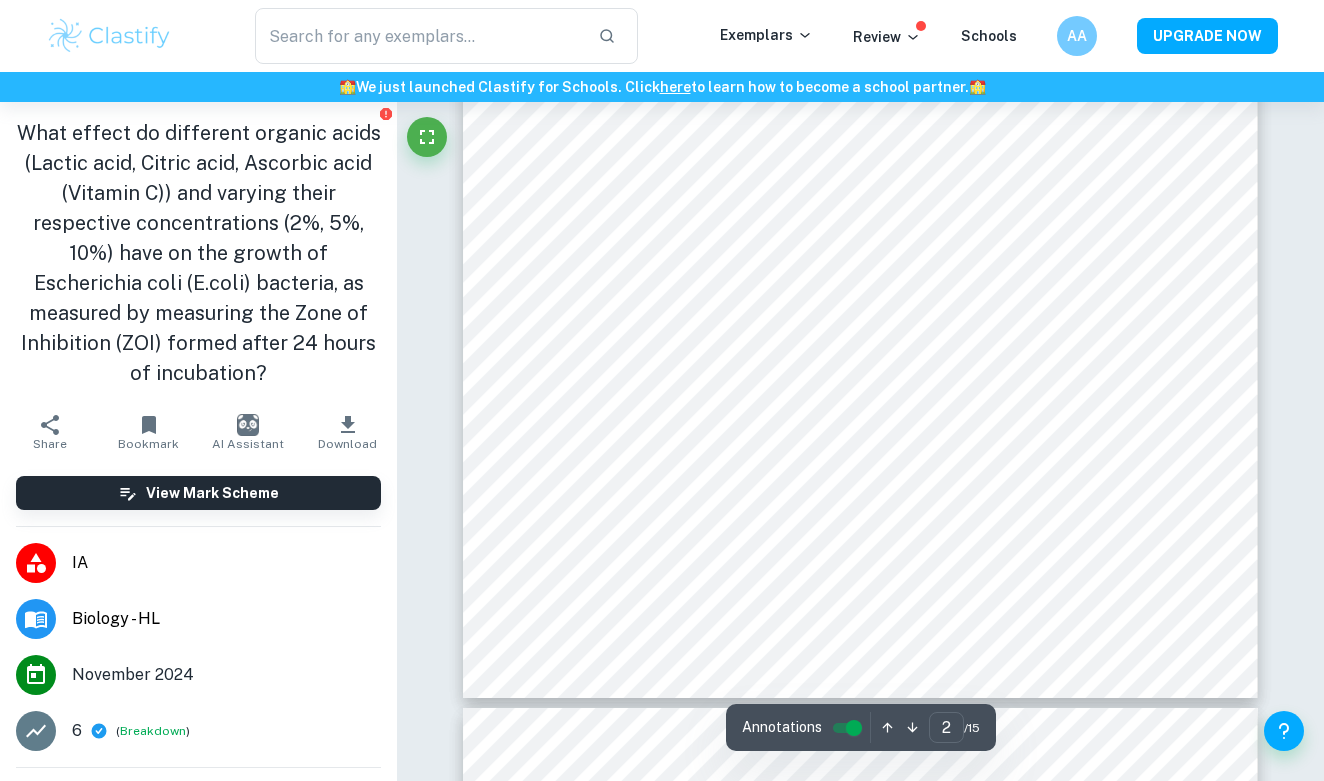 scroll, scrollTop: 1924, scrollLeft: 0, axis: vertical 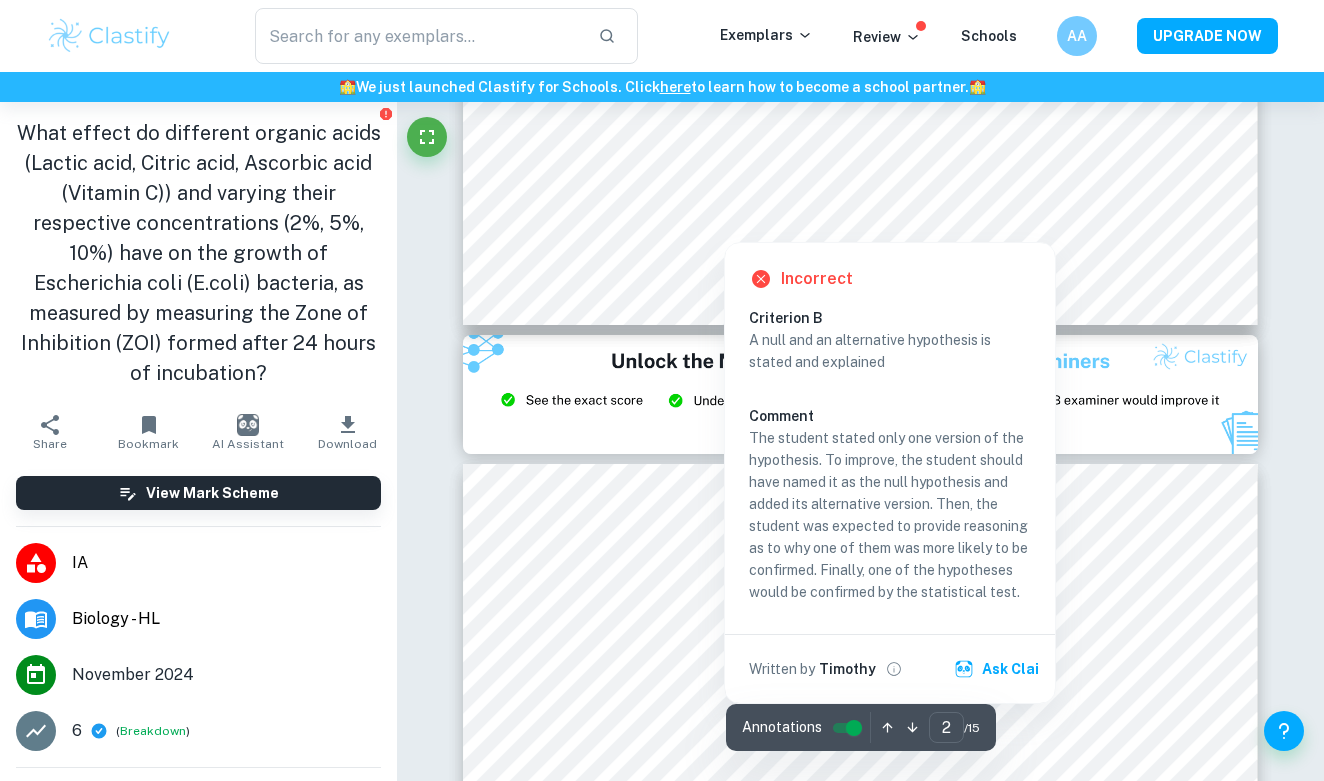 type on "3" 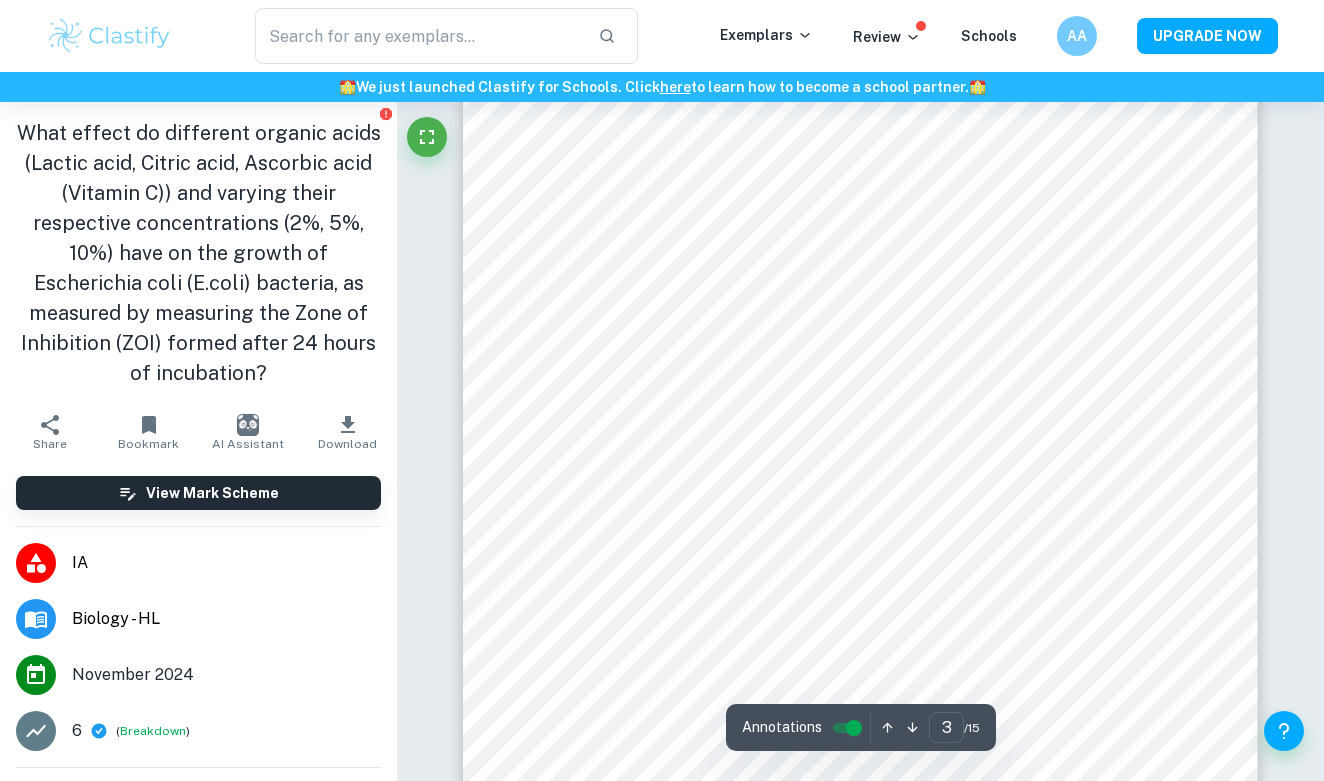 scroll, scrollTop: 2585, scrollLeft: 0, axis: vertical 